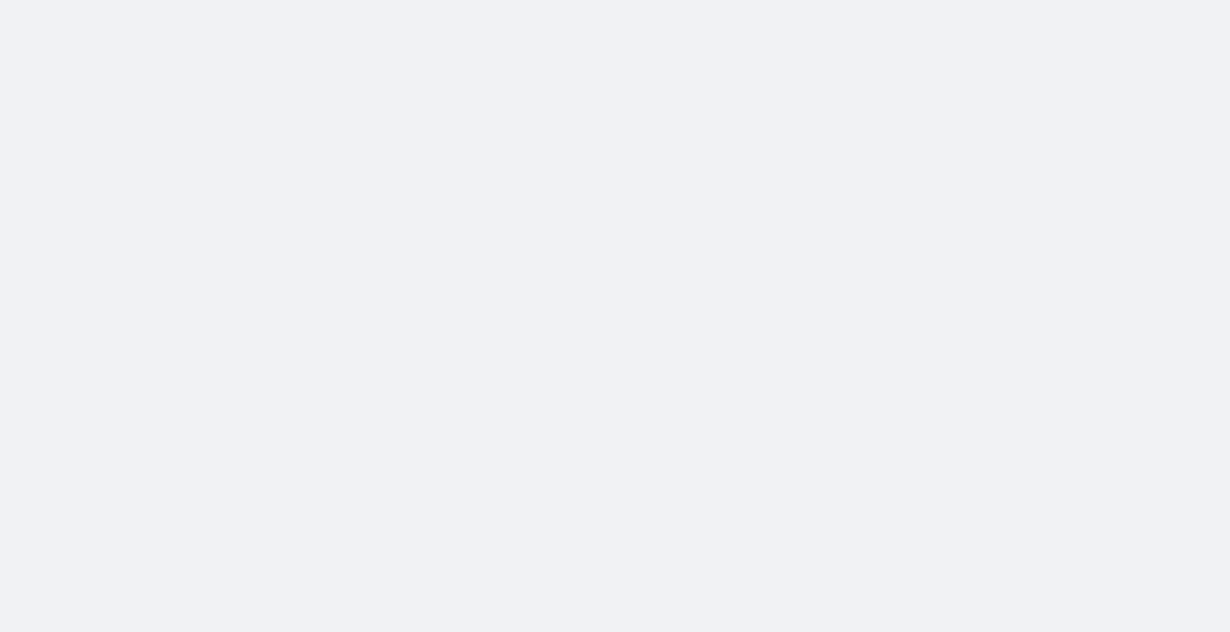 scroll, scrollTop: 0, scrollLeft: 0, axis: both 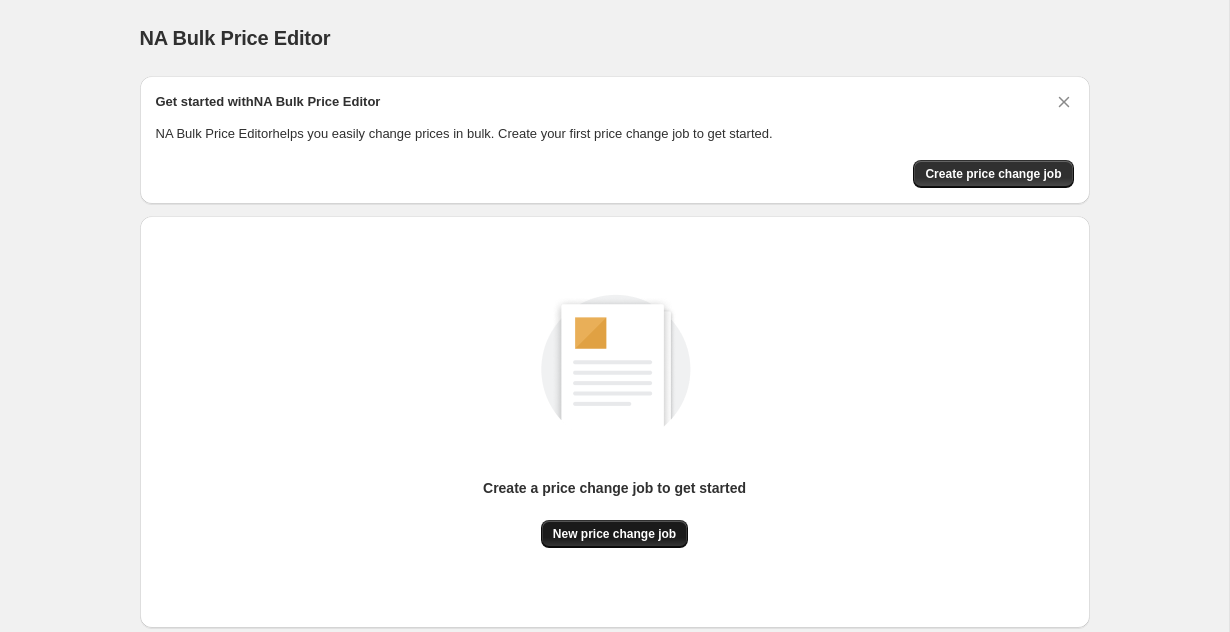 click on "New price change job" at bounding box center [614, 534] 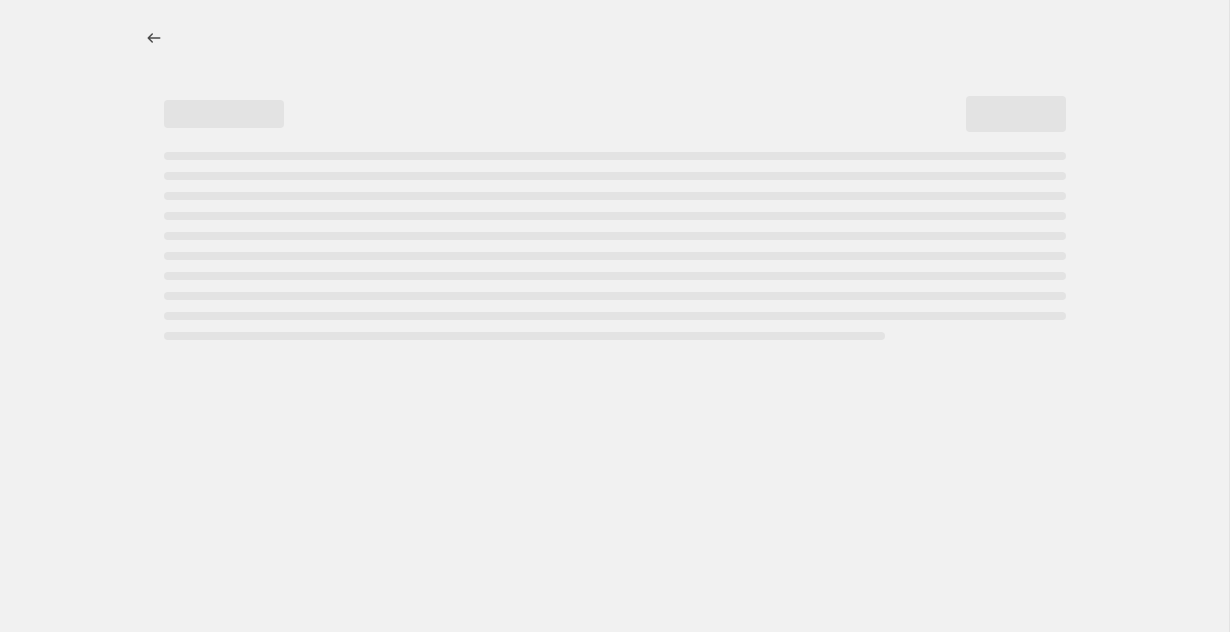 select on "percentage" 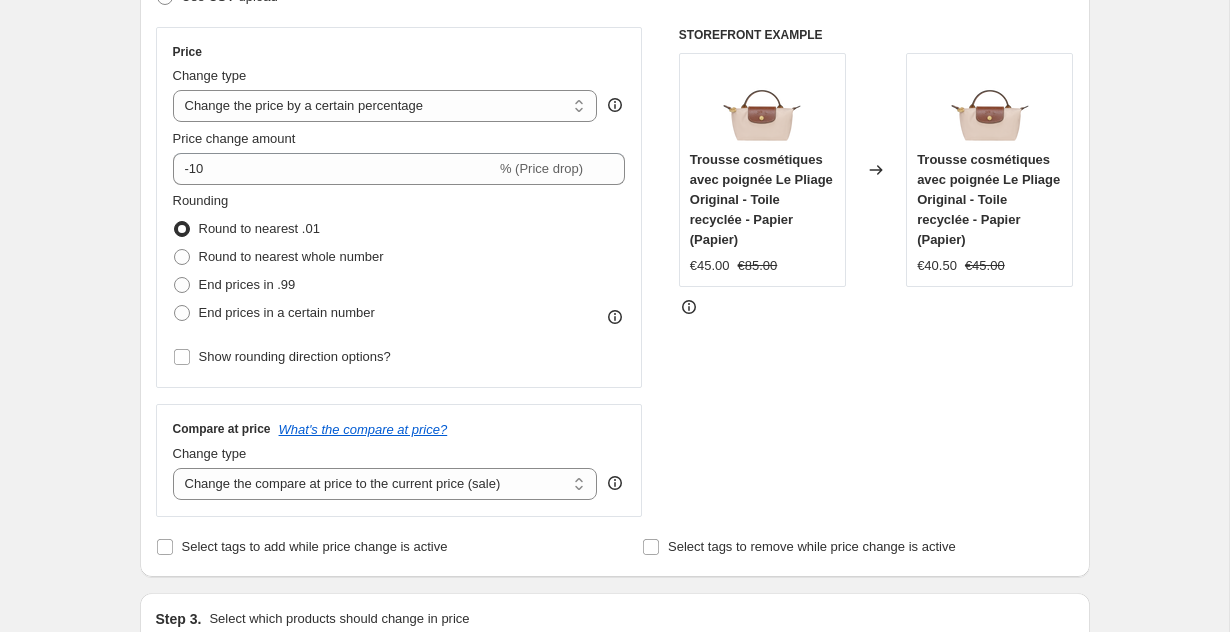 scroll, scrollTop: 368, scrollLeft: 0, axis: vertical 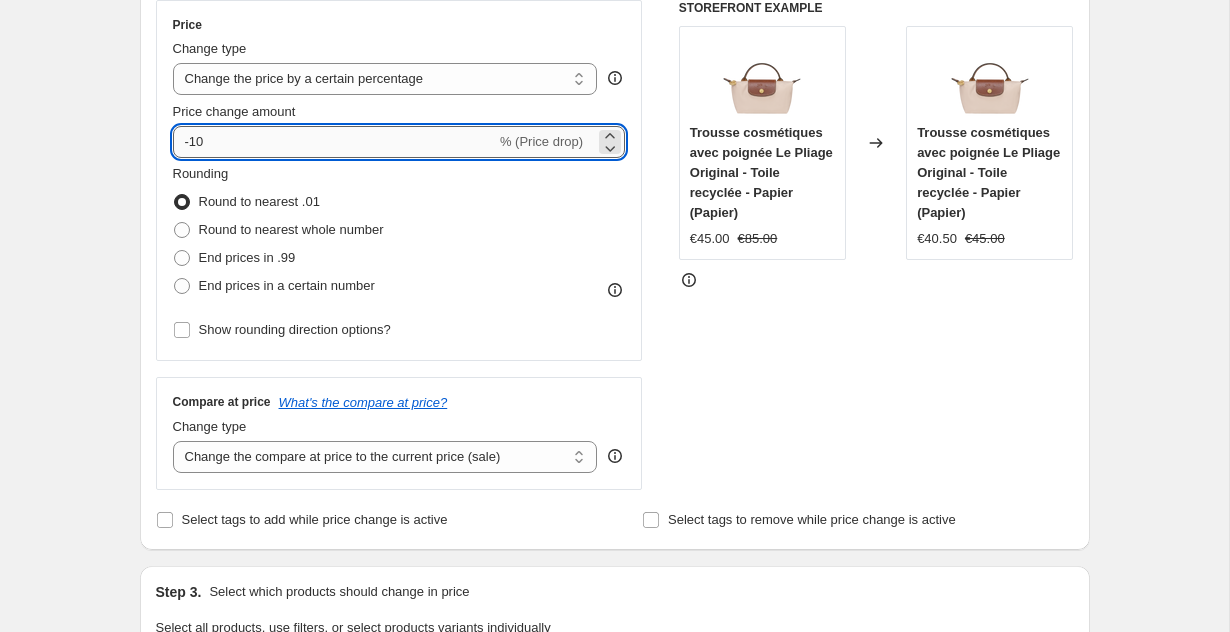 drag, startPoint x: 184, startPoint y: 137, endPoint x: 279, endPoint y: 137, distance: 95 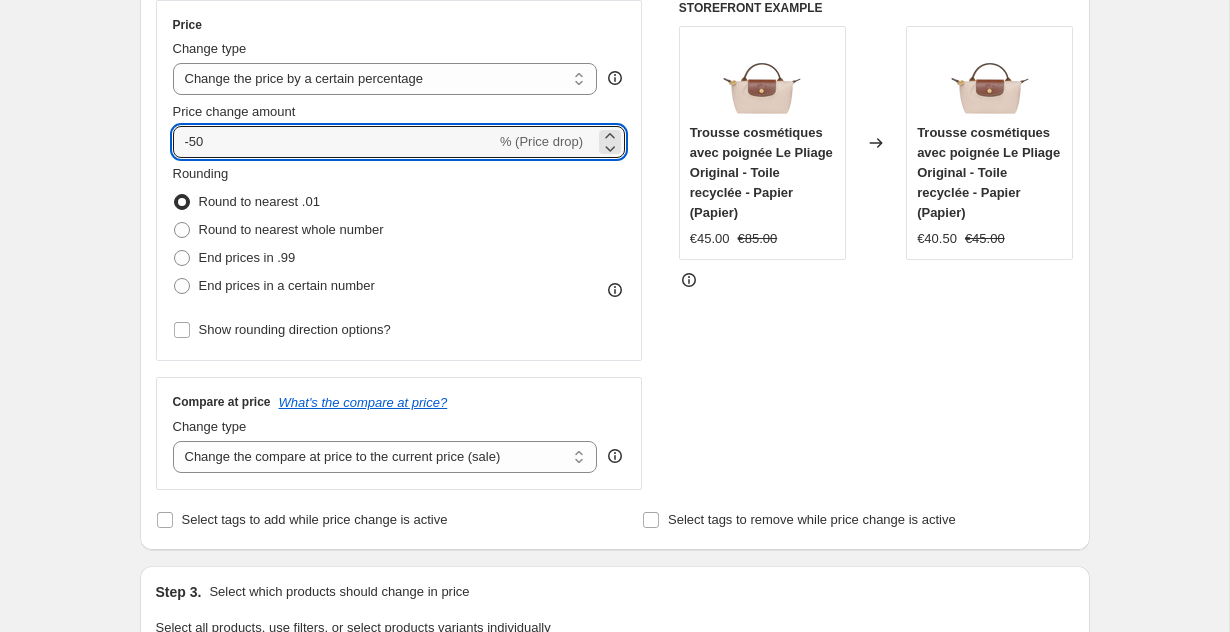 drag, startPoint x: 190, startPoint y: 151, endPoint x: 171, endPoint y: 151, distance: 19 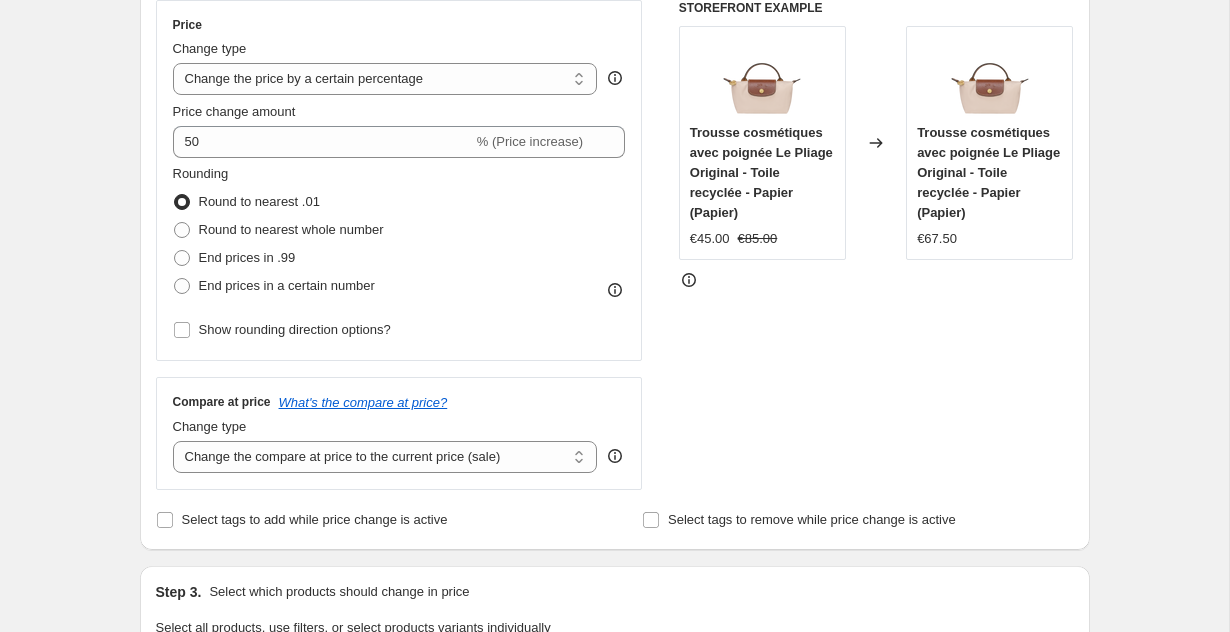 click on "Step 1. Optionally give your price change job a title (eg "March 30% off sale on boots") Aug 6, 2025, 9:45:13 AM Price change job This title is just for internal use, customers won't see it Step 2. Select how the prices should change Use bulk price change rules Set product prices individually Use CSV upload Price Change type Change the price to a certain amount Change the price by a certain amount Change the price by a certain percentage Change the price to the current compare at price (price before sale) Change the price by a certain amount relative to the compare at price Change the price by a certain percentage relative to the compare at price Don't change the price Change the price by a certain percentage relative to the cost per item Change price to certain cost margin Change the price by a certain percentage Price change amount 50 % (Price increase) Rounding Round to nearest .01 Round to nearest whole number End prices in .99 End prices in a certain number Show rounding direction options? Change type" at bounding box center (607, 616) 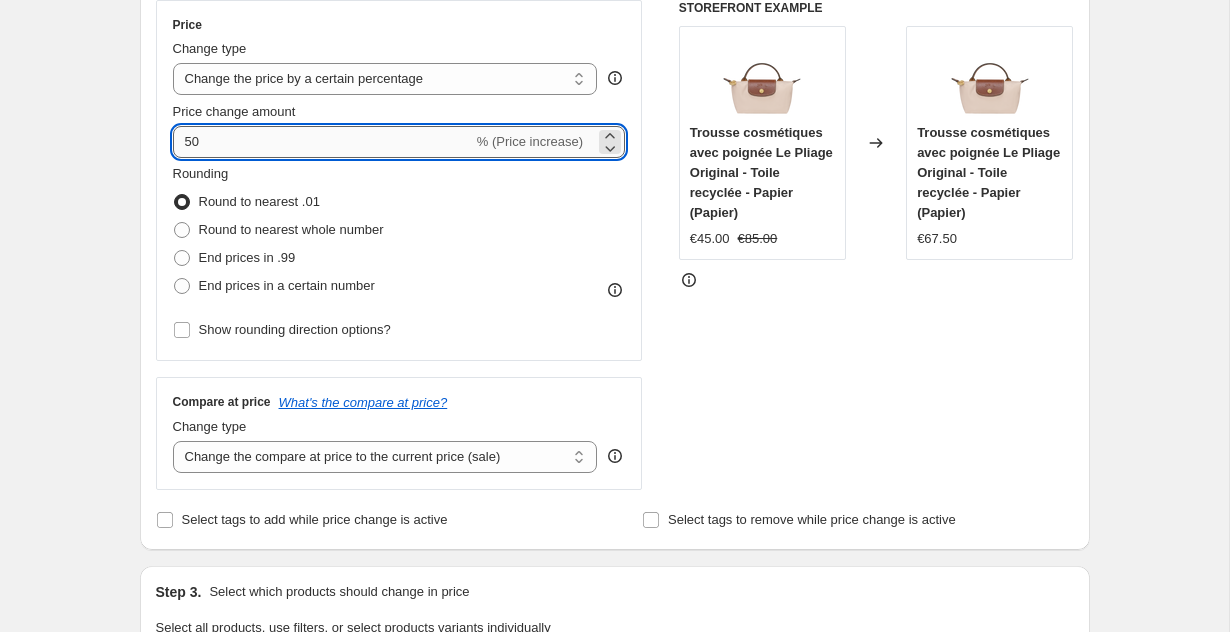 click on "50" at bounding box center [323, 142] 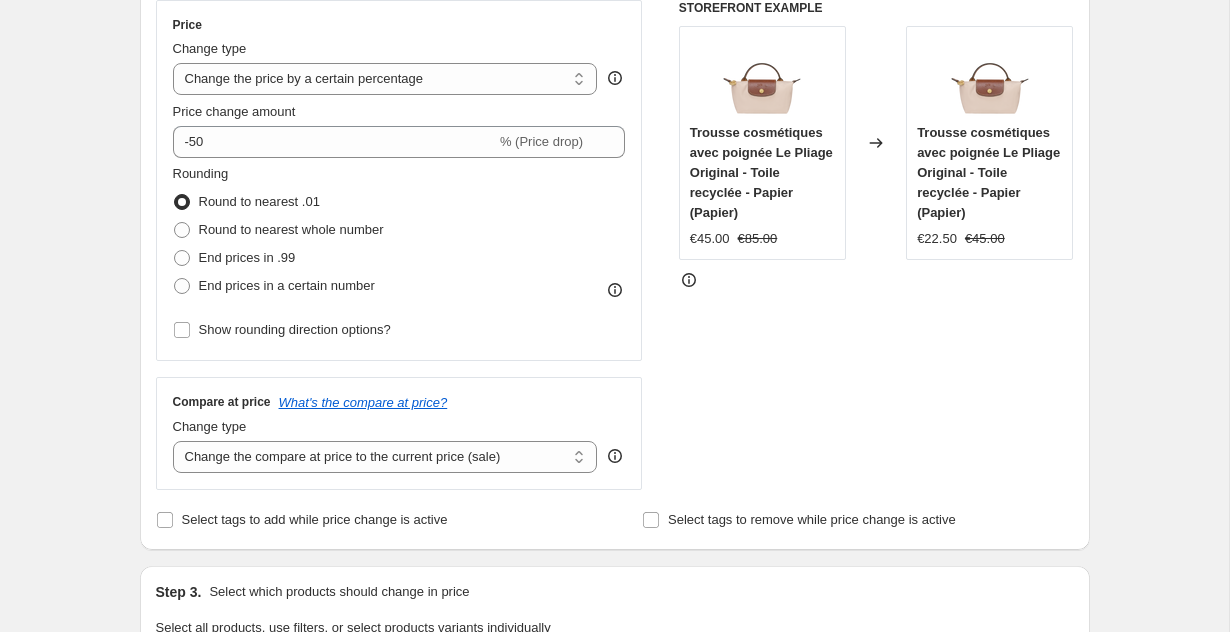 click on "Step 2. Select how the prices should change Use bulk price change rules Set product prices individually Use CSV upload Price Change type Change the price to a certain amount Change the price by a certain amount Change the price by a certain percentage Change the price to the current compare at price (price before sale) Change the price by a certain amount relative to the compare at price Change the price by a certain percentage relative to the compare at price Don't change the price Change the price by a certain percentage relative to the cost per item Change price to certain cost margin Change the price by a certain percentage Price change amount -50 % (Price drop) Rounding Round to nearest .01 Round to nearest whole number End prices in .99 End prices in a certain number Show rounding direction options? Compare at price What's the compare at price? Change type Change the compare at price to the current price (sale) Change the compare at price to a certain amount Don't change the compare at price €45.00" at bounding box center [615, 199] 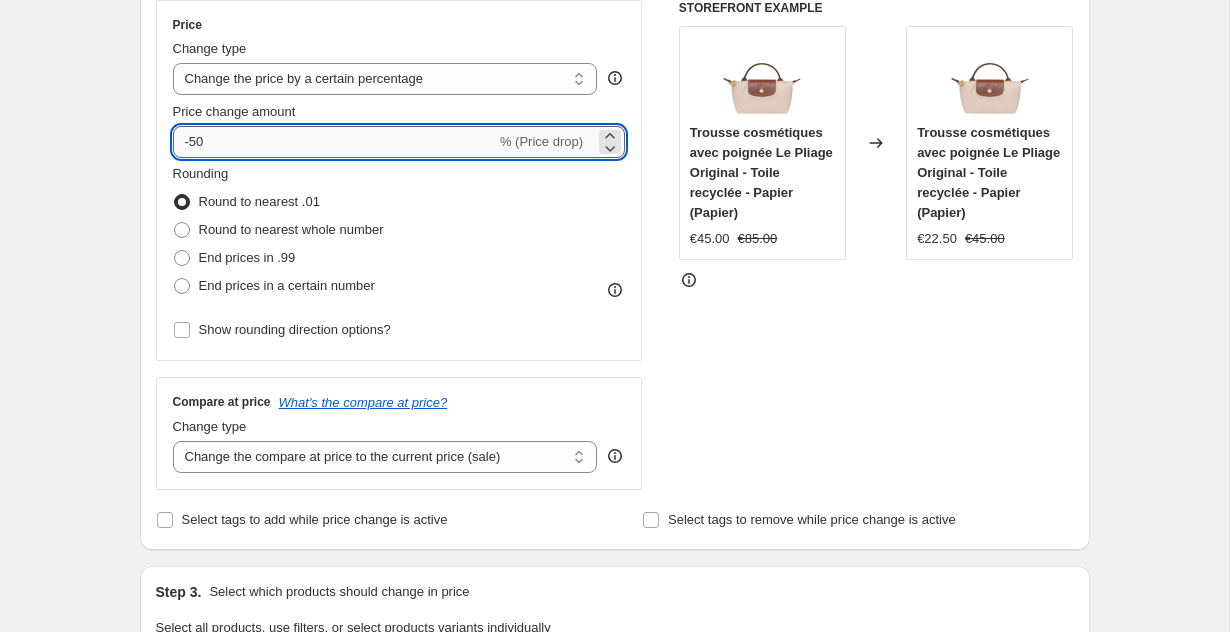 drag, startPoint x: 192, startPoint y: 144, endPoint x: 206, endPoint y: 144, distance: 14 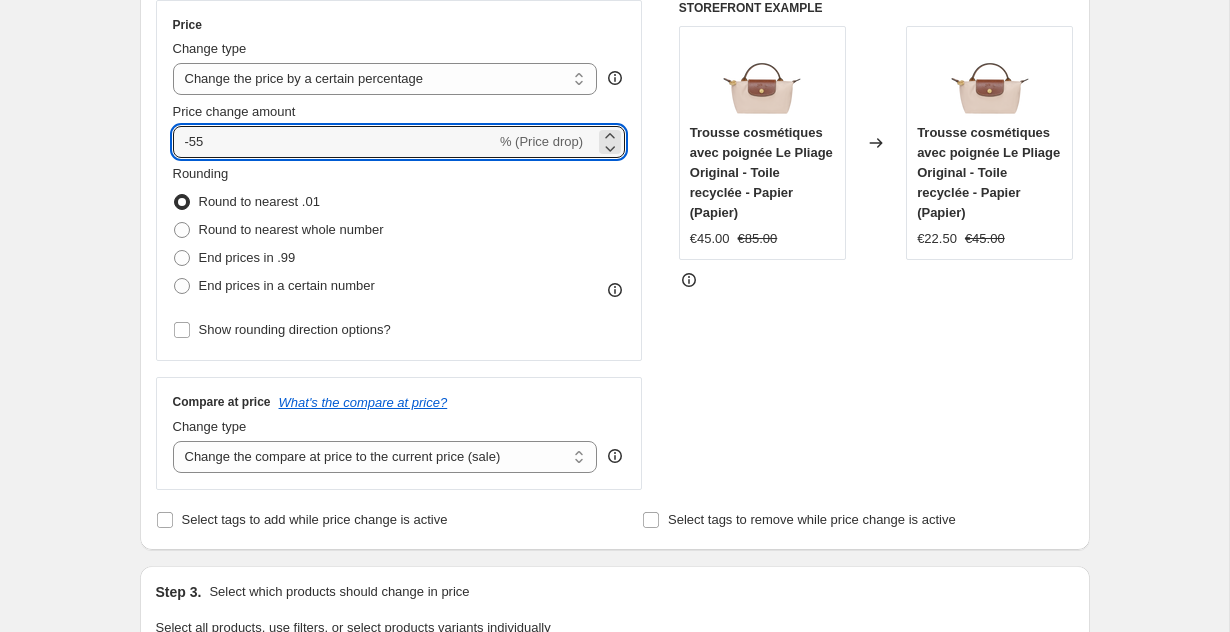 type on "-55" 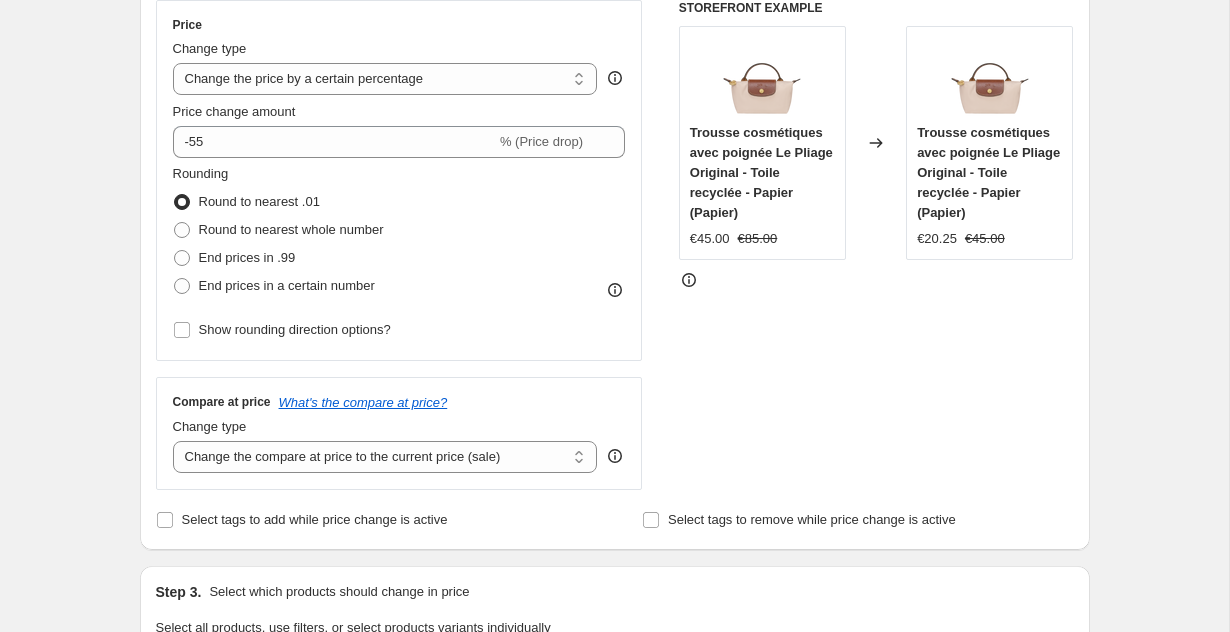 click on "Step 1. Optionally give your price change job a title (eg "March 30% off sale on boots") Aug 6, 2025, 9:45:13 AM Price change job This title is just for internal use, customers won't see it Step 2. Select how the prices should change Use bulk price change rules Set product prices individually Use CSV upload Price Change type Change the price to a certain amount Change the price by a certain amount Change the price by a certain percentage Change the price to the current compare at price (price before sale) Change the price by a certain amount relative to the compare at price Change the price by a certain percentage relative to the compare at price Don't change the price Change the price by a certain percentage relative to the cost per item Change price to certain cost margin Change the price by a certain percentage Price change amount -55 % (Price drop) Rounding Round to nearest .01 Round to nearest whole number End prices in .99 End prices in a certain number Show rounding direction options? Compare at price" at bounding box center (607, 616) 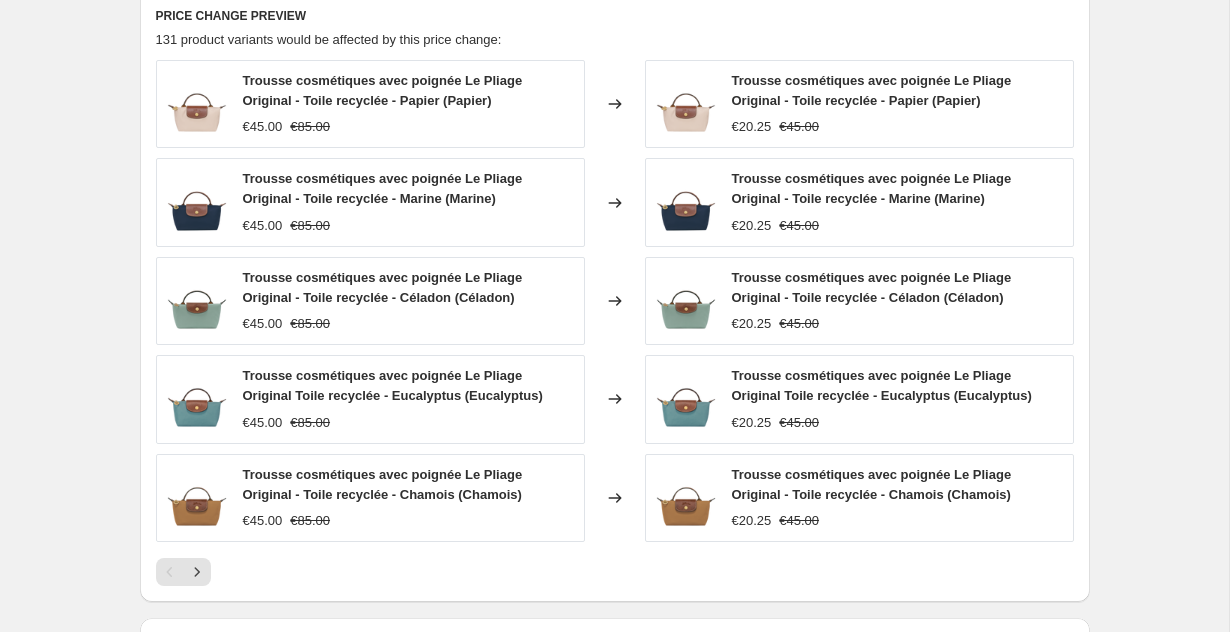 scroll, scrollTop: 1399, scrollLeft: 0, axis: vertical 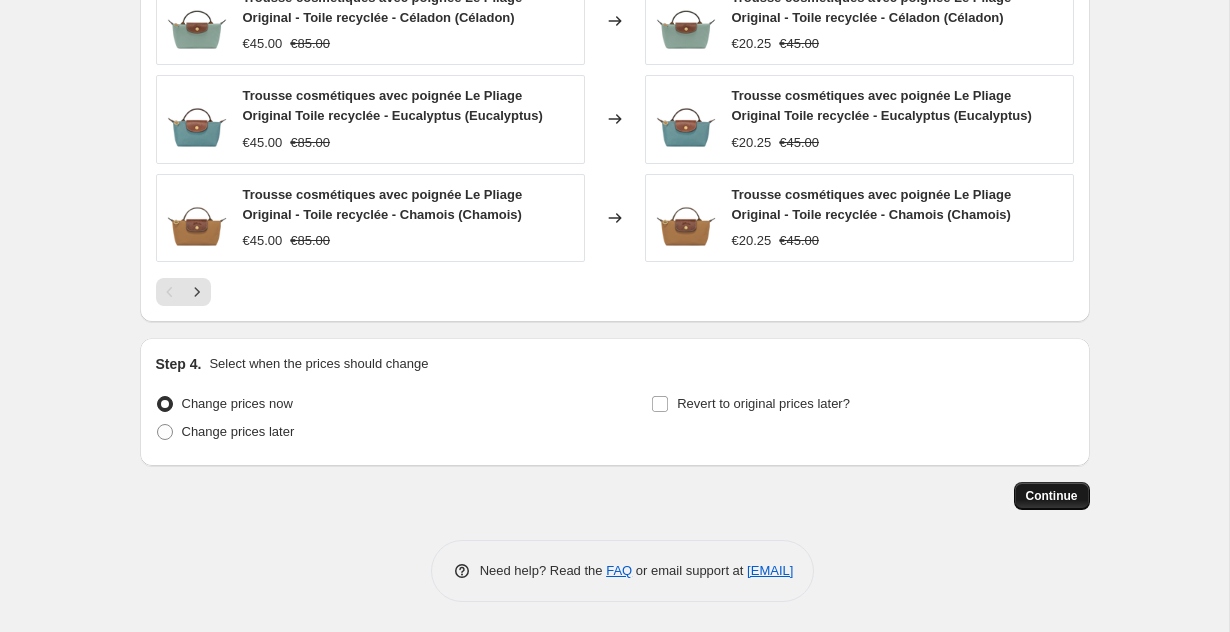 click on "Continue" at bounding box center (1052, 496) 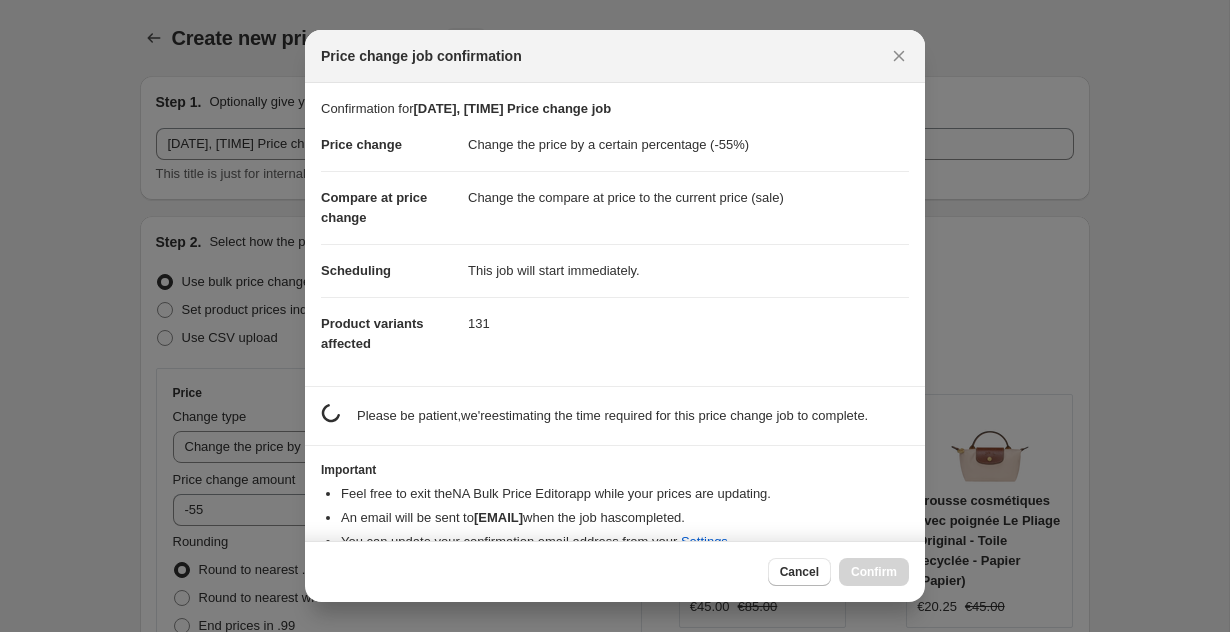 scroll, scrollTop: 1399, scrollLeft: 0, axis: vertical 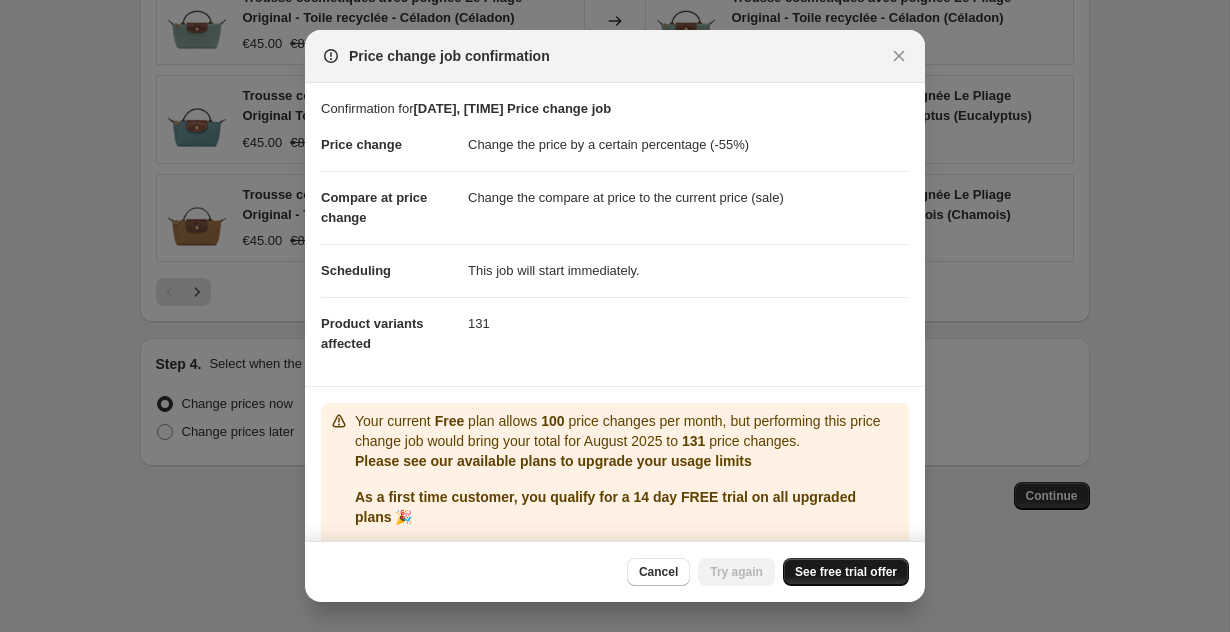 click on "See free trial offer" at bounding box center [846, 572] 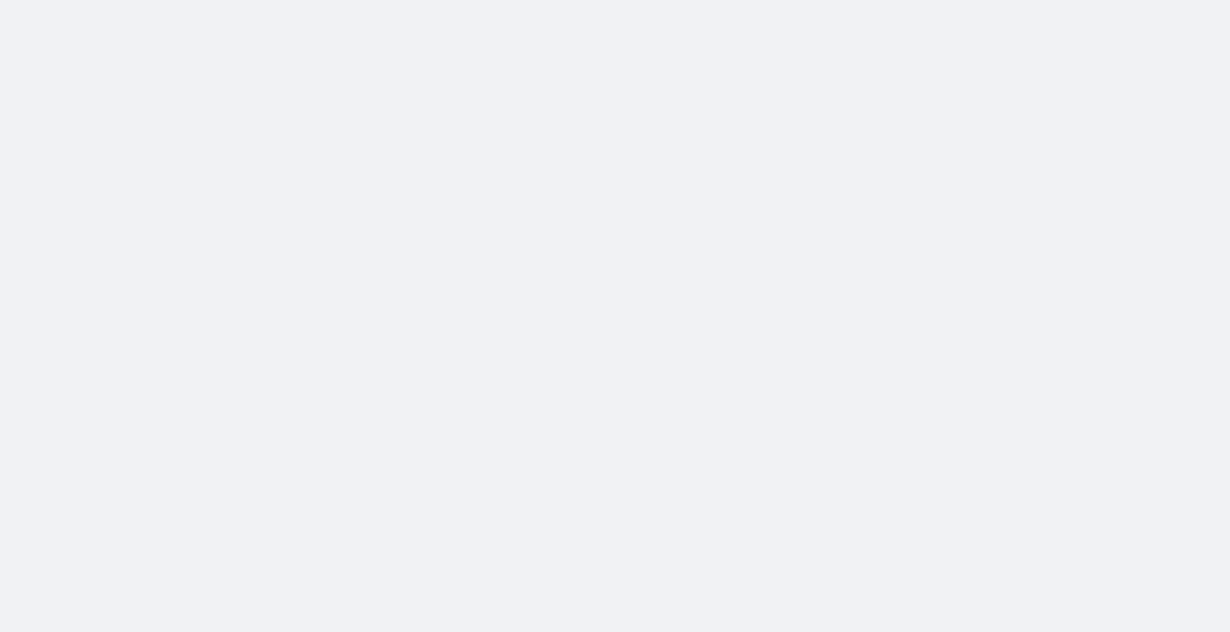 scroll, scrollTop: 0, scrollLeft: 0, axis: both 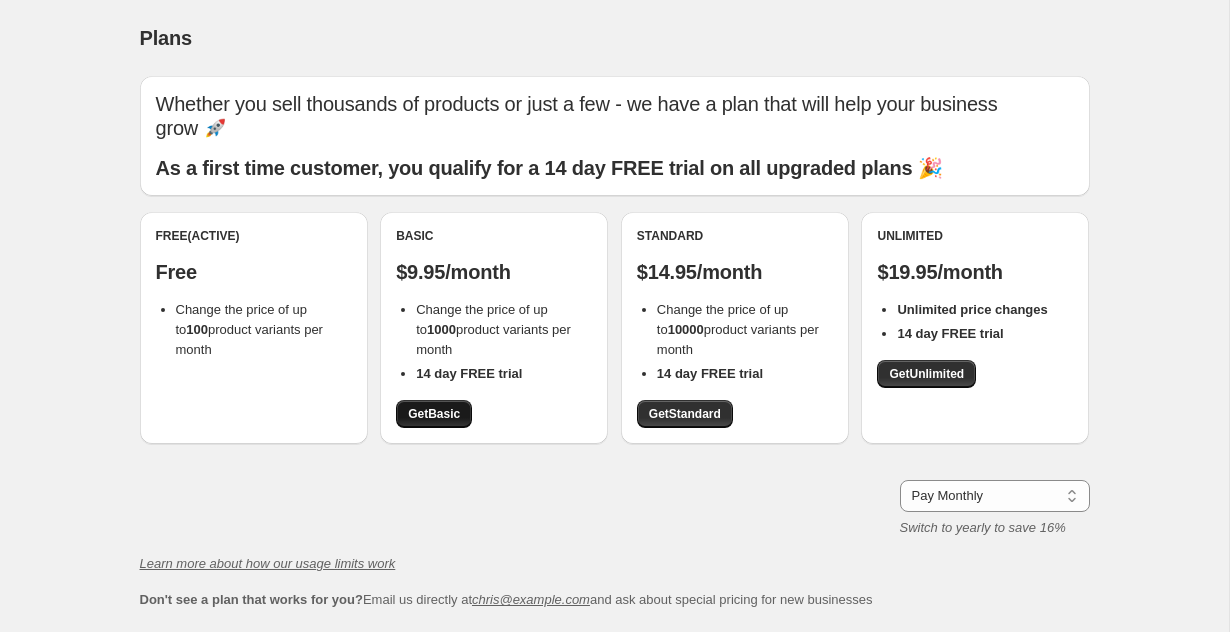 click on "Get  Basic" at bounding box center (434, 414) 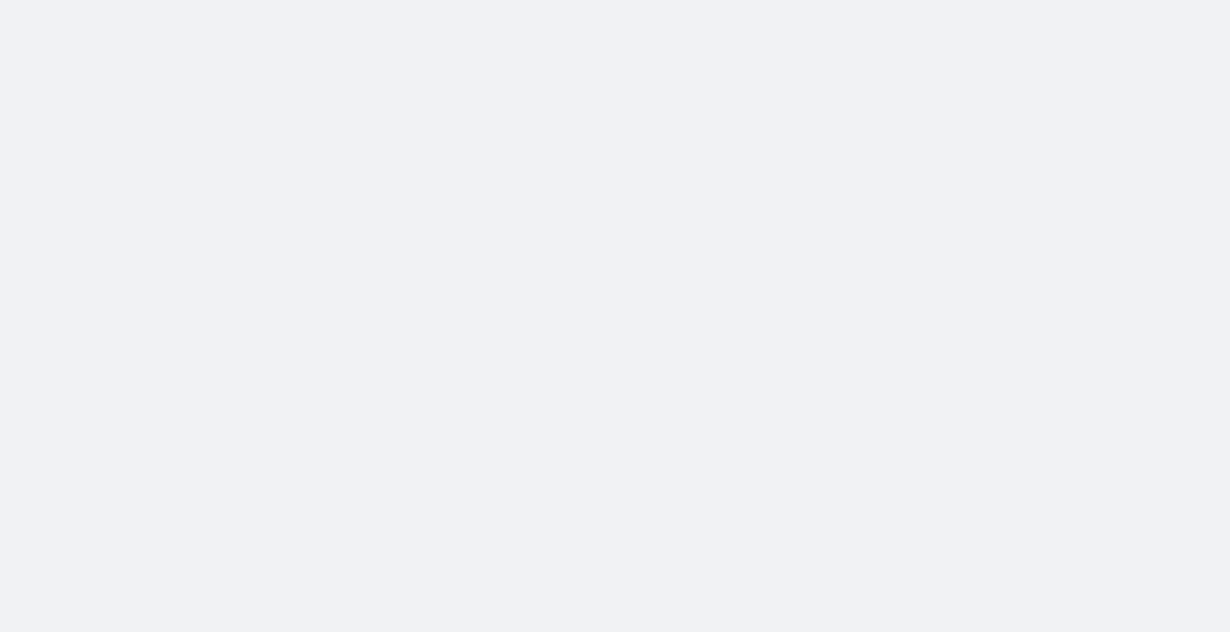 scroll, scrollTop: 0, scrollLeft: 0, axis: both 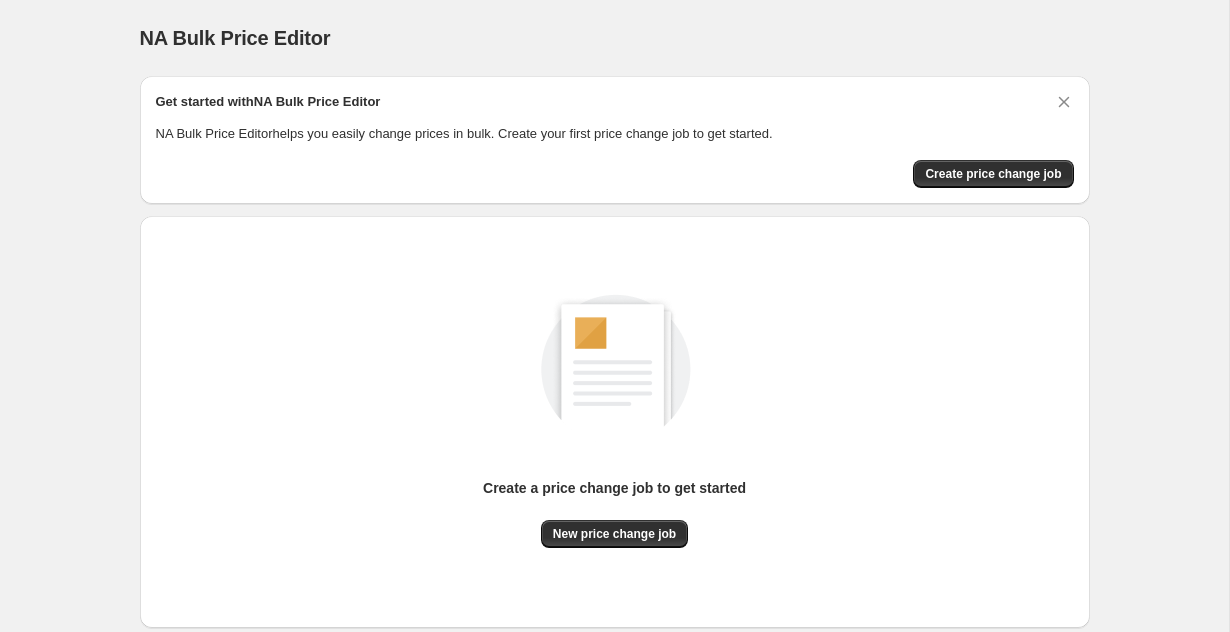click on "Create a price change job to get started New price change job" at bounding box center (615, 422) 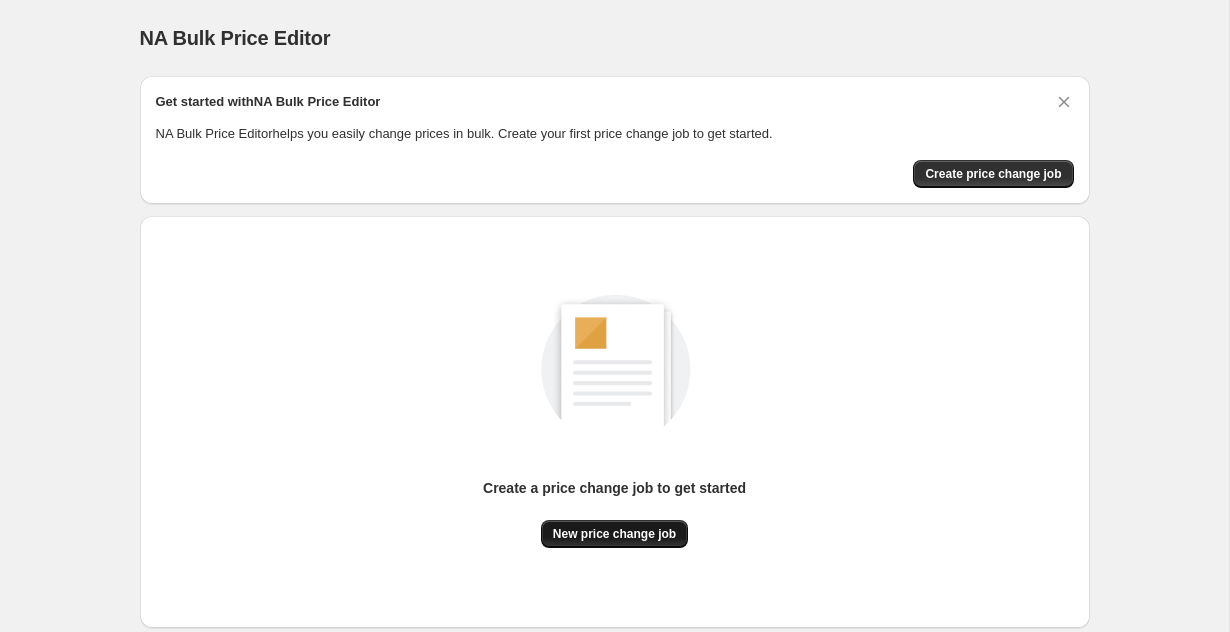 click on "New price change job" at bounding box center (614, 534) 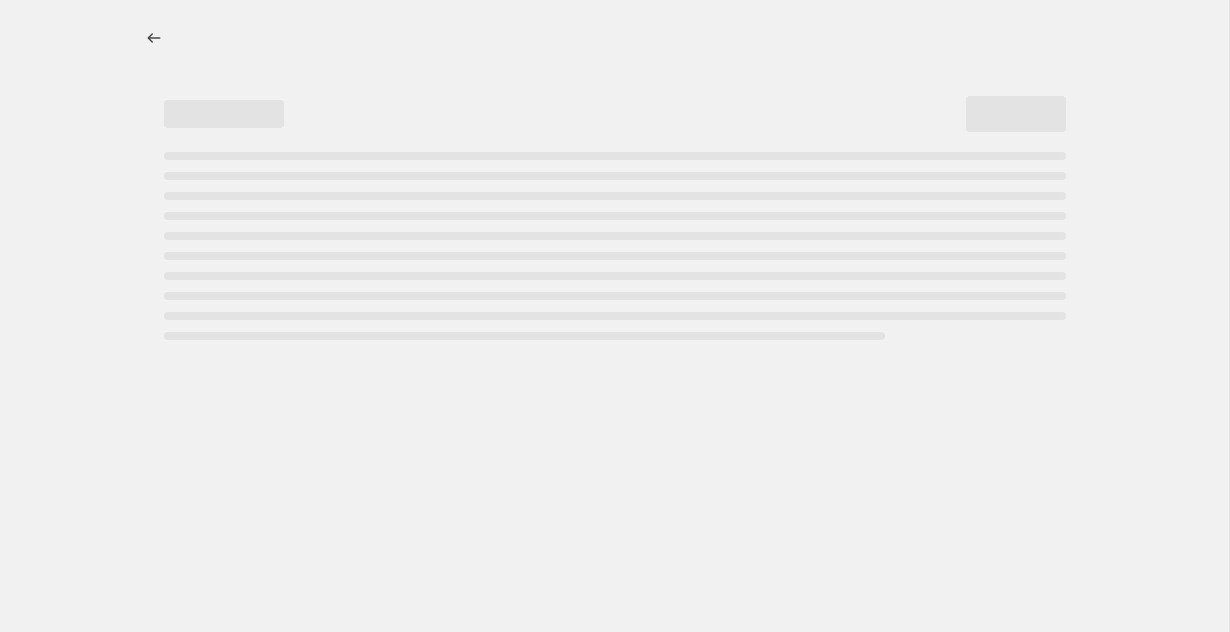 select on "percentage" 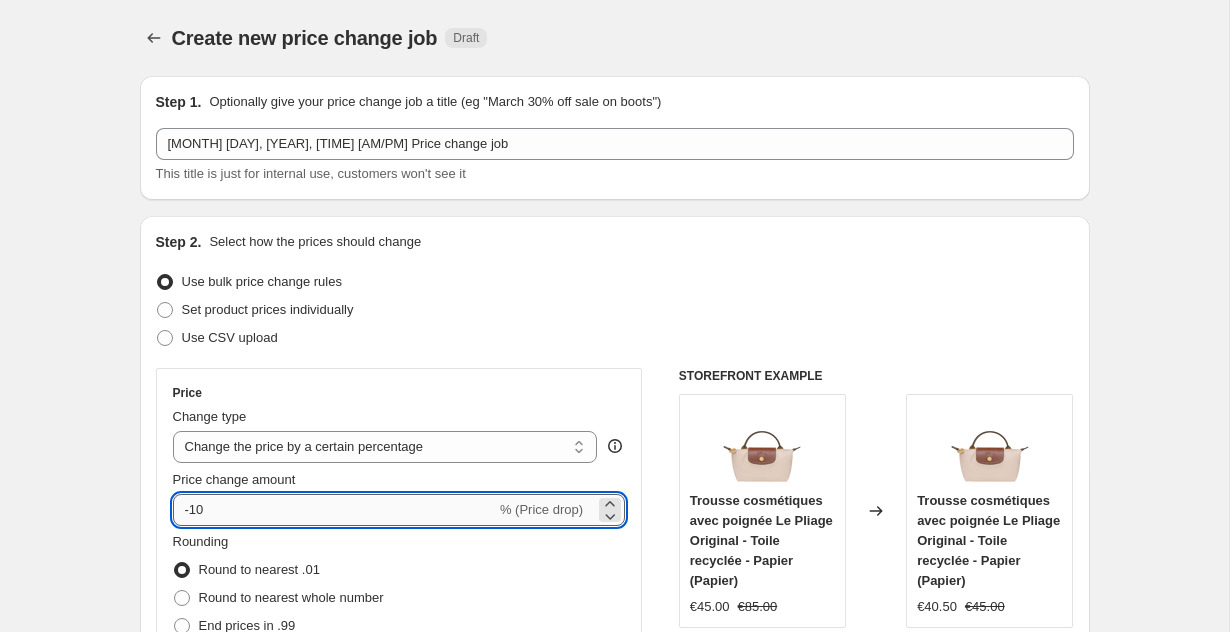 drag, startPoint x: 189, startPoint y: 509, endPoint x: 230, endPoint y: 509, distance: 41 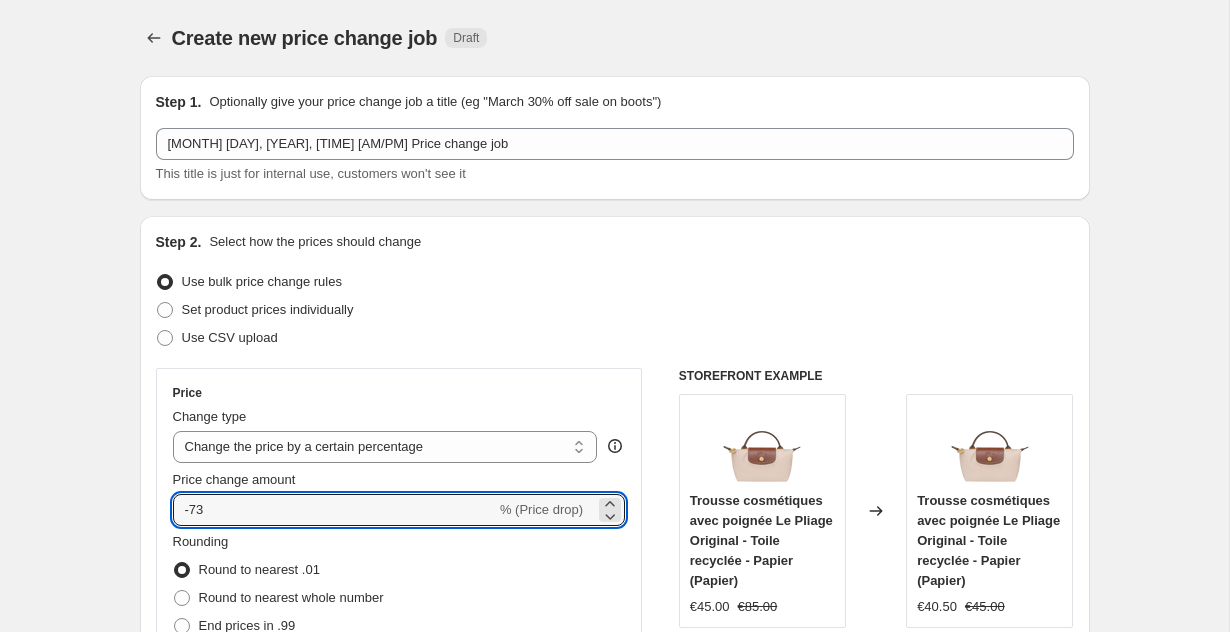 type on "-73" 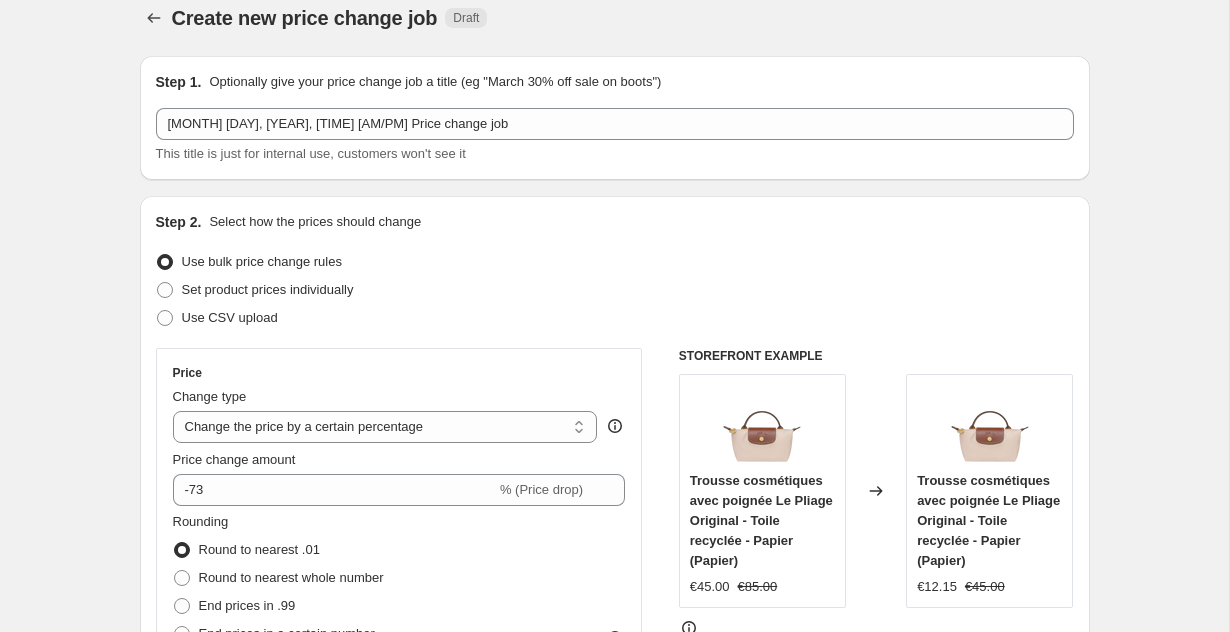 scroll, scrollTop: 0, scrollLeft: 0, axis: both 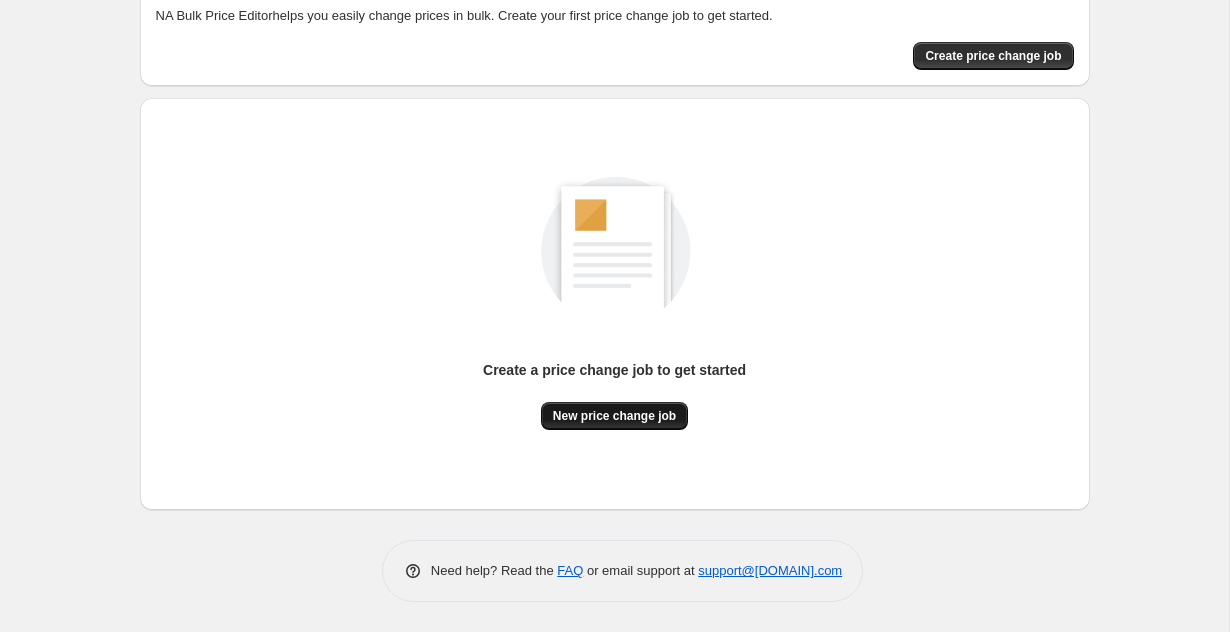 click on "New price change job" at bounding box center [614, 416] 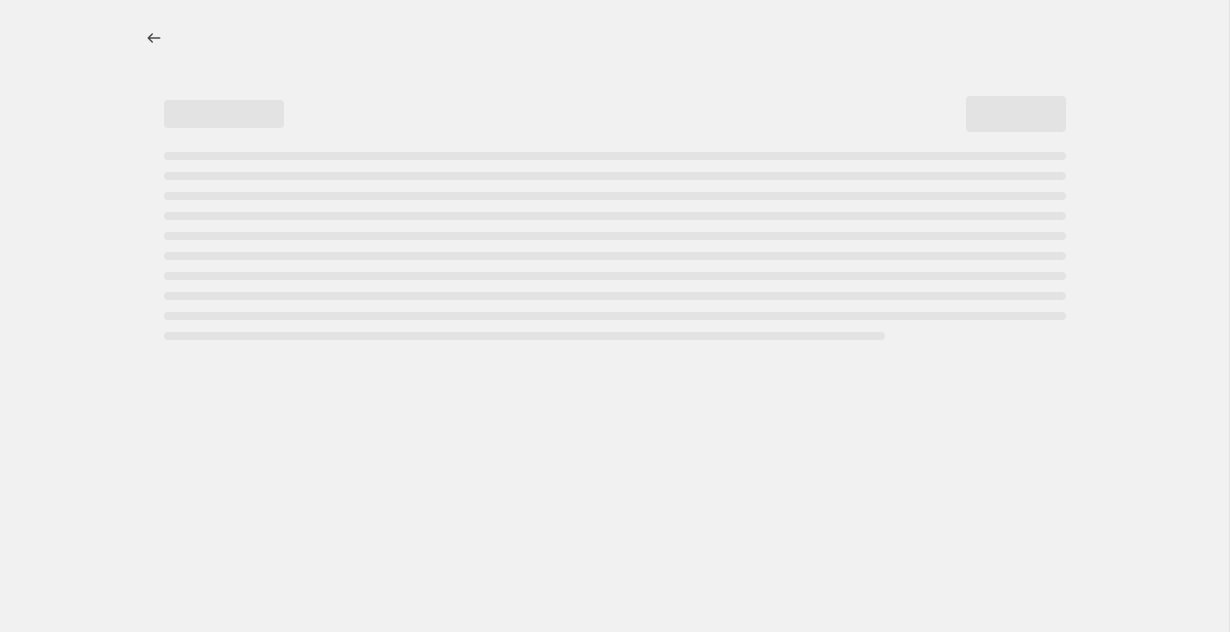 select on "percentage" 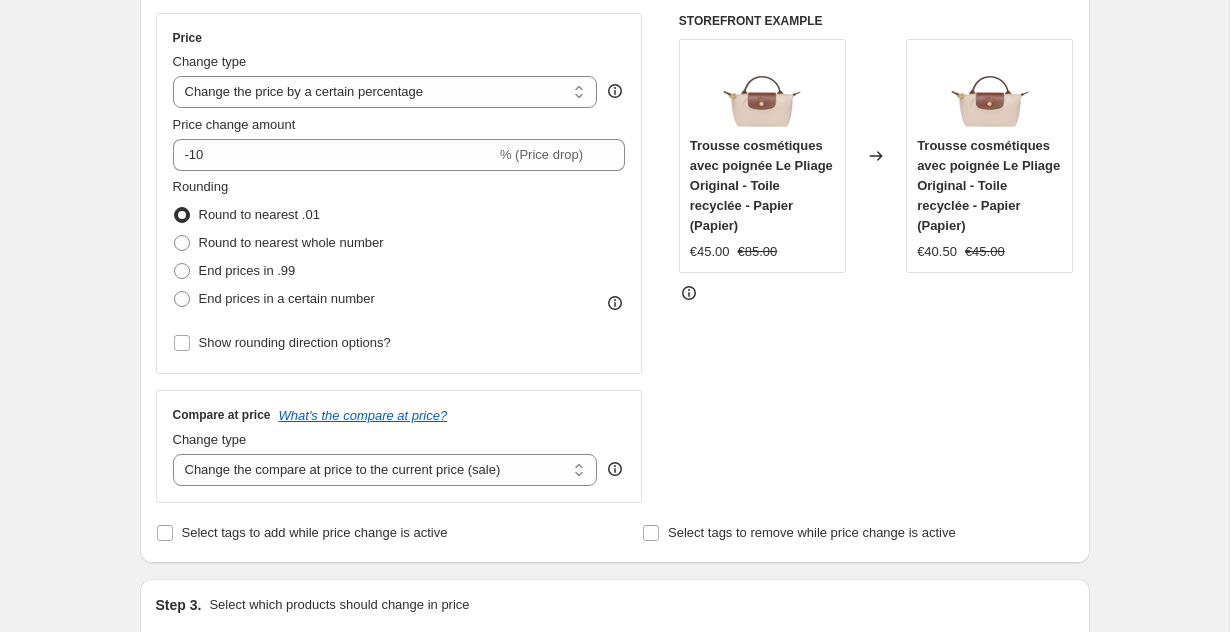 scroll, scrollTop: 396, scrollLeft: 0, axis: vertical 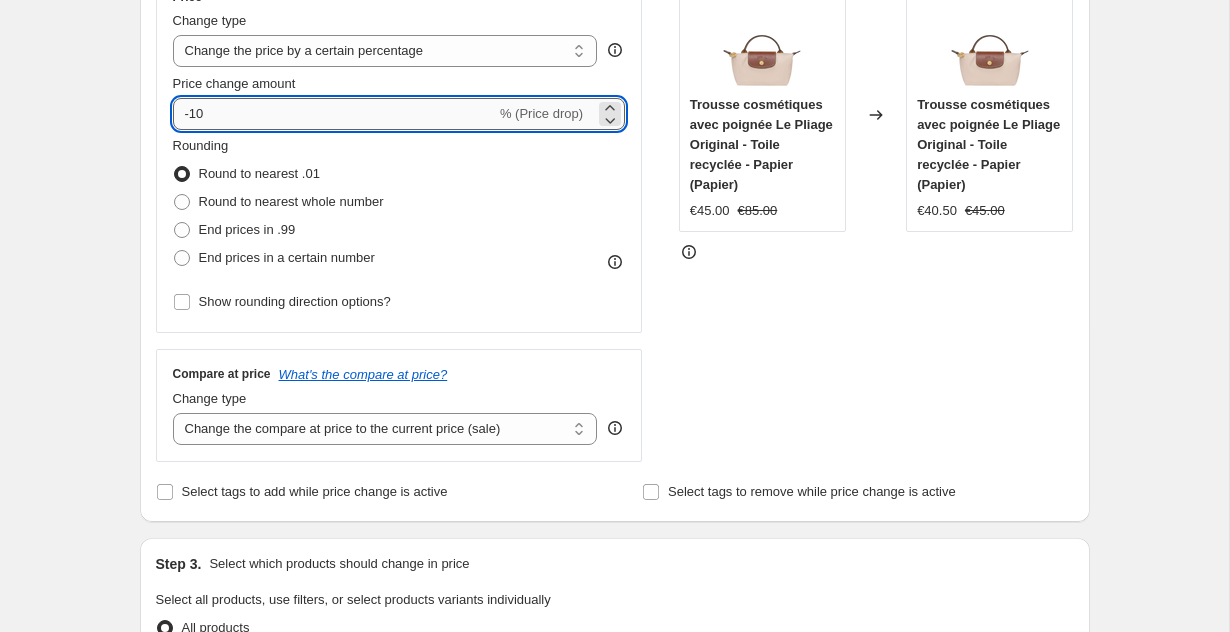 drag, startPoint x: 187, startPoint y: 117, endPoint x: 291, endPoint y: 117, distance: 104 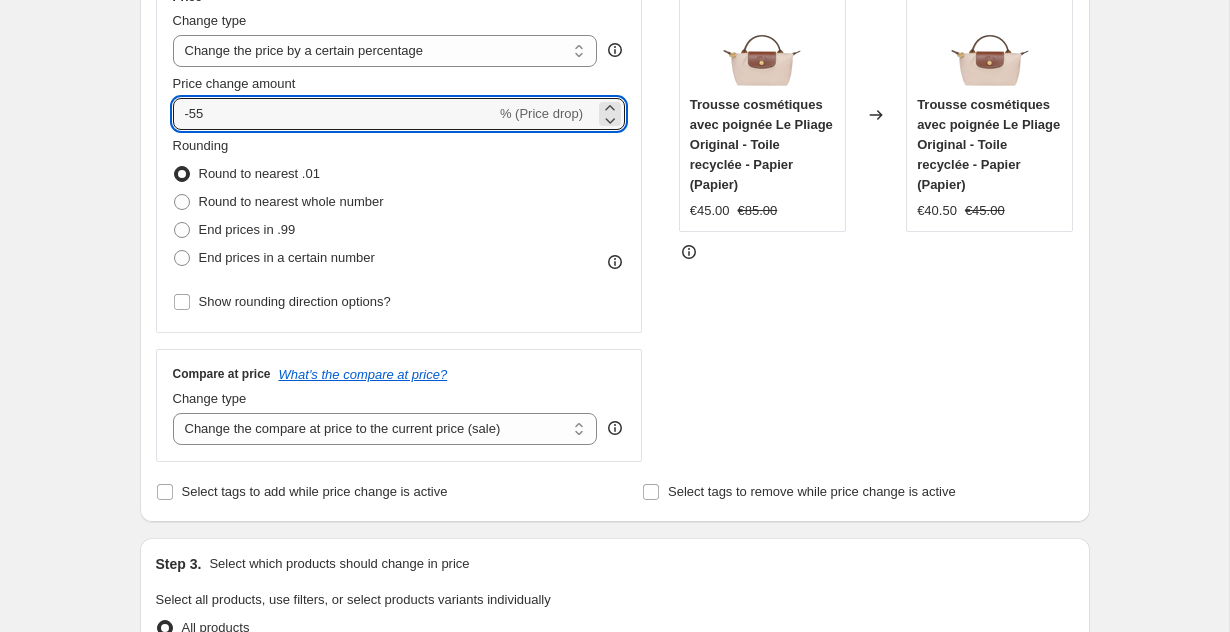 type on "-55" 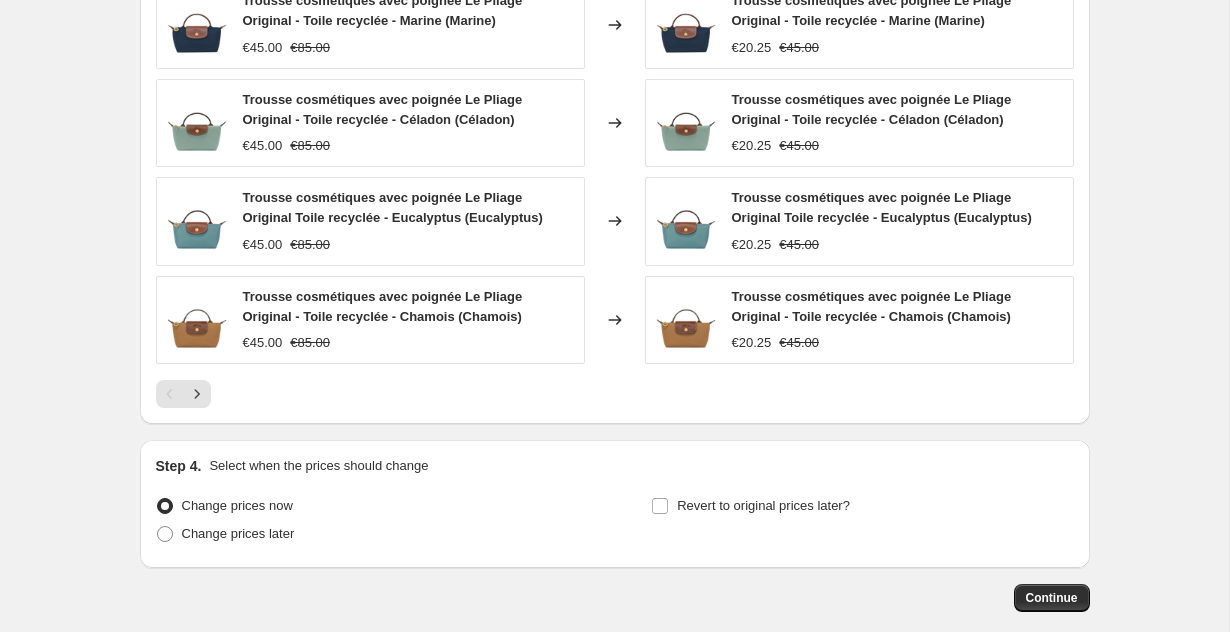 scroll, scrollTop: 1399, scrollLeft: 0, axis: vertical 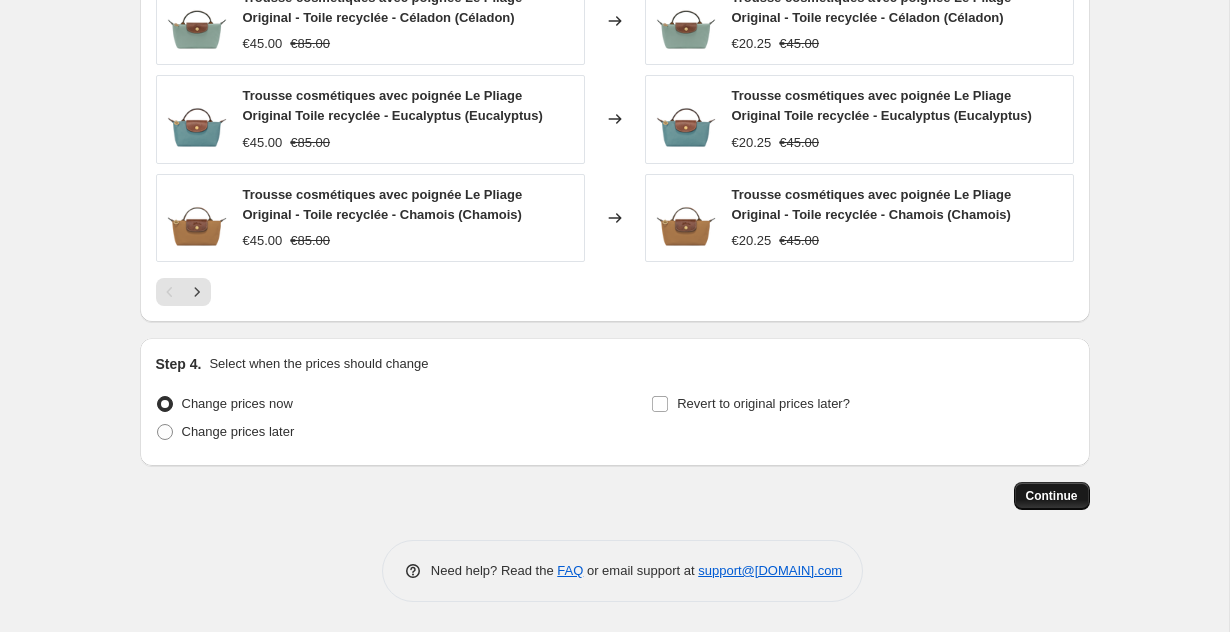 click on "Continue" at bounding box center [1052, 496] 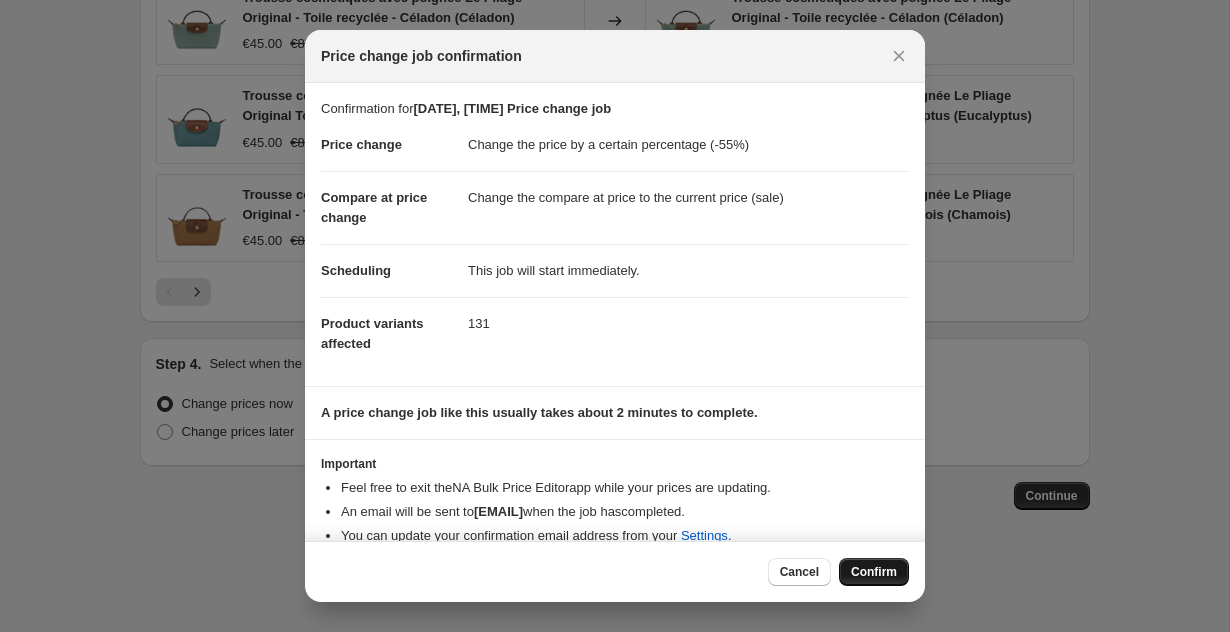 click on "Confirm" at bounding box center [874, 572] 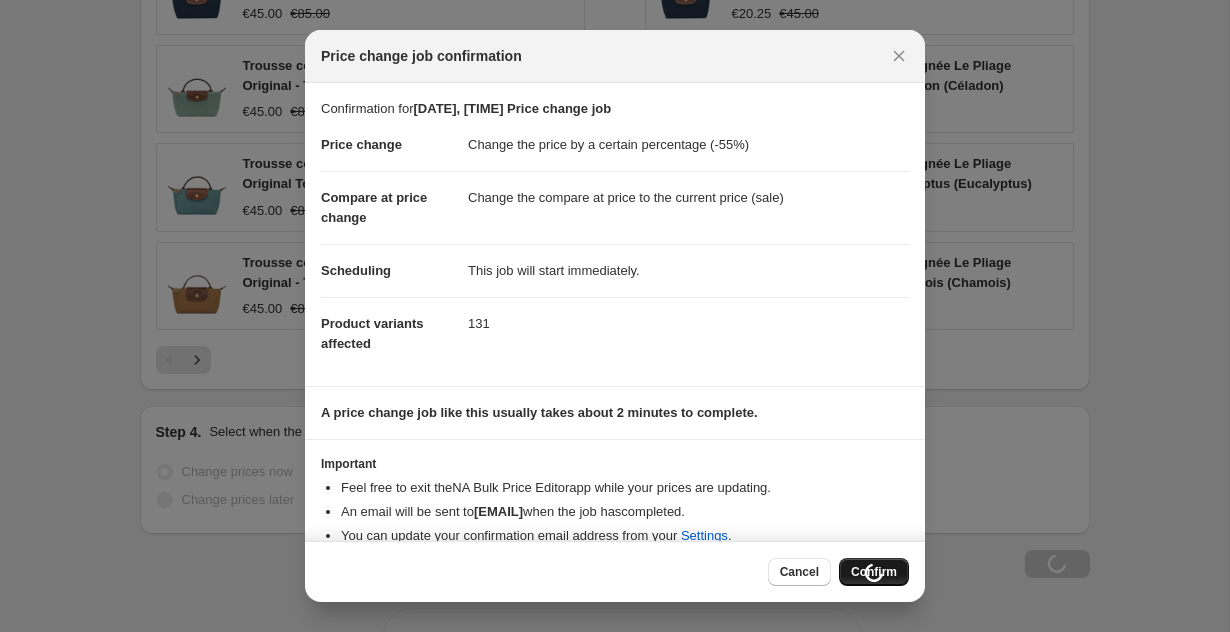 scroll, scrollTop: 1467, scrollLeft: 0, axis: vertical 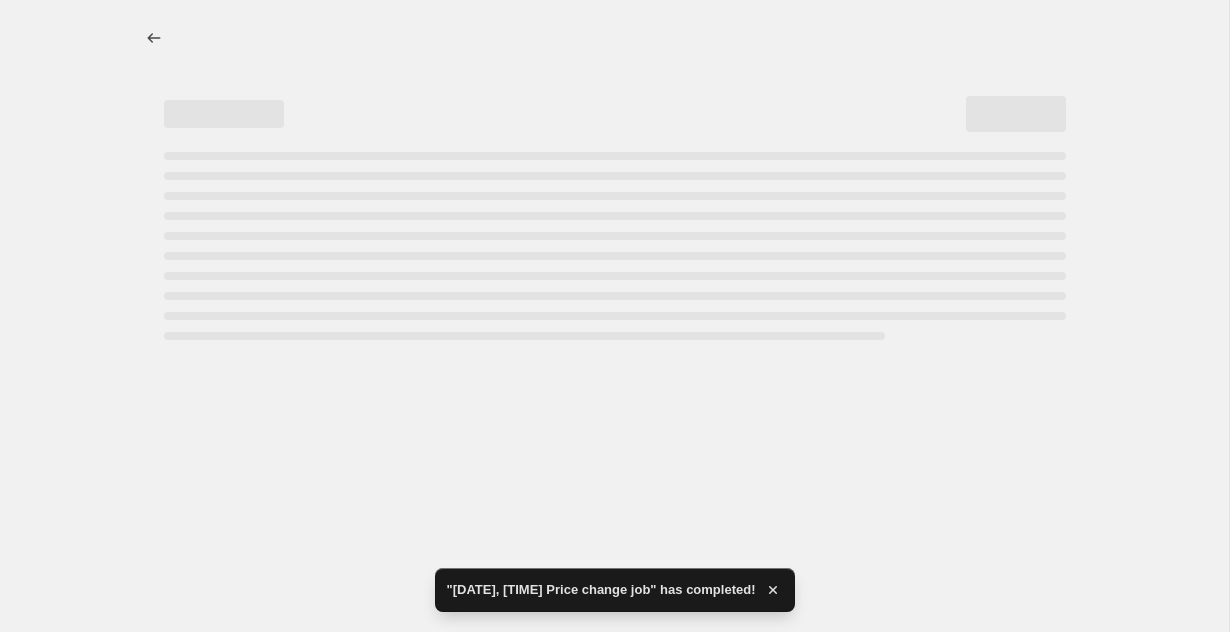 select on "percentage" 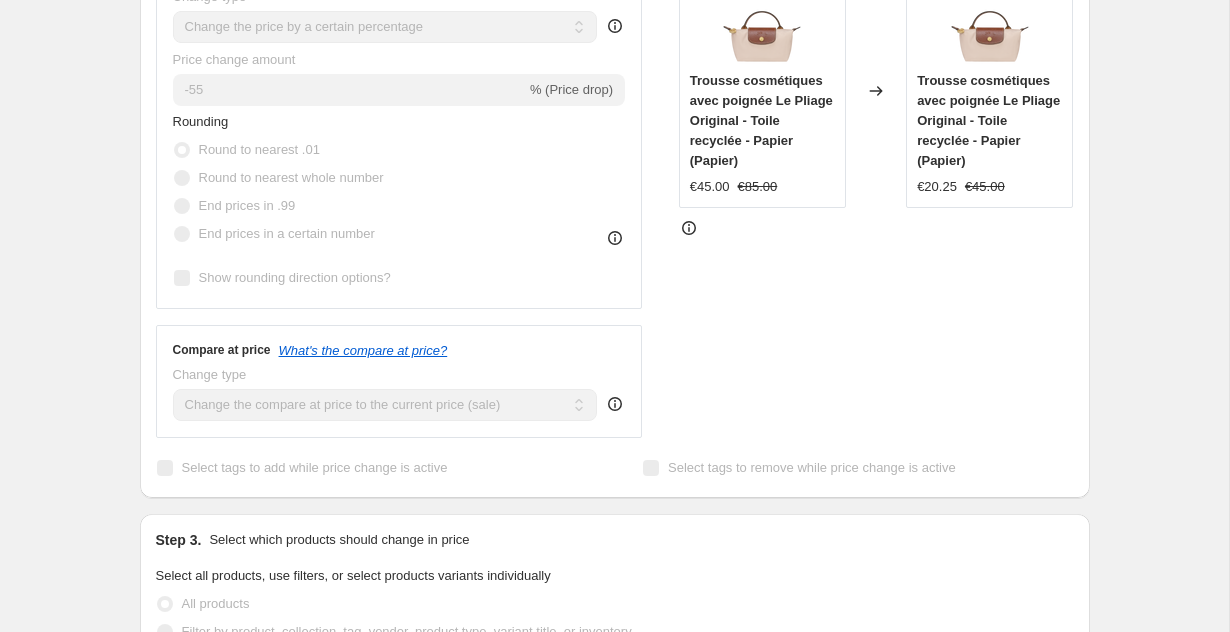 scroll, scrollTop: 947, scrollLeft: 0, axis: vertical 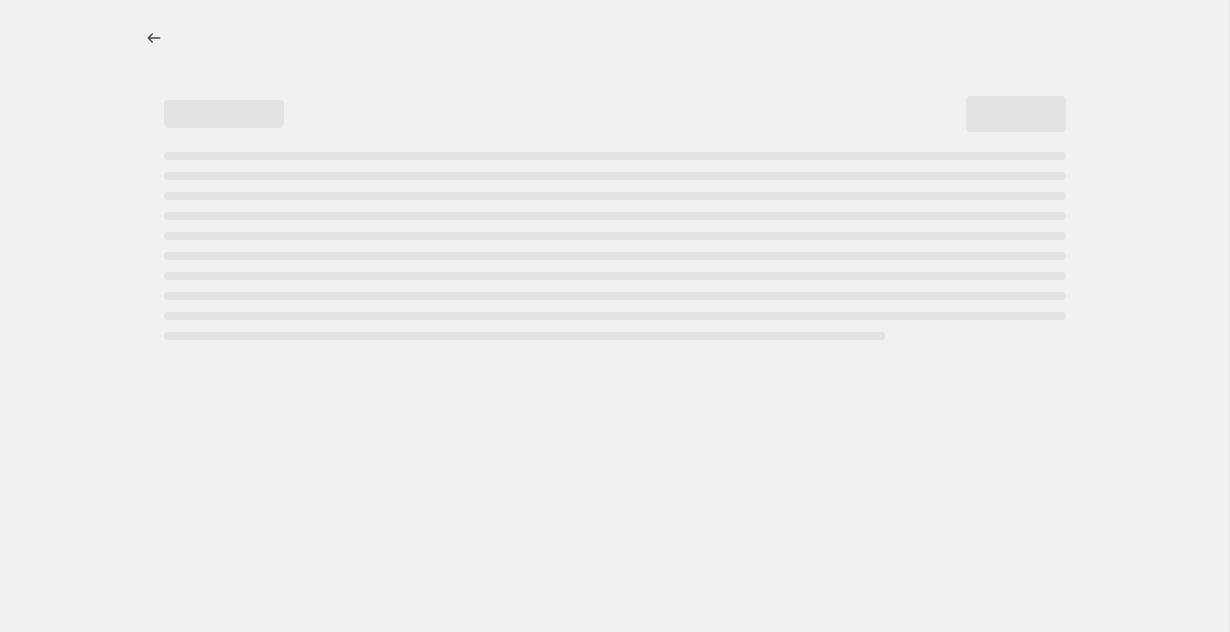 select on "percentage" 